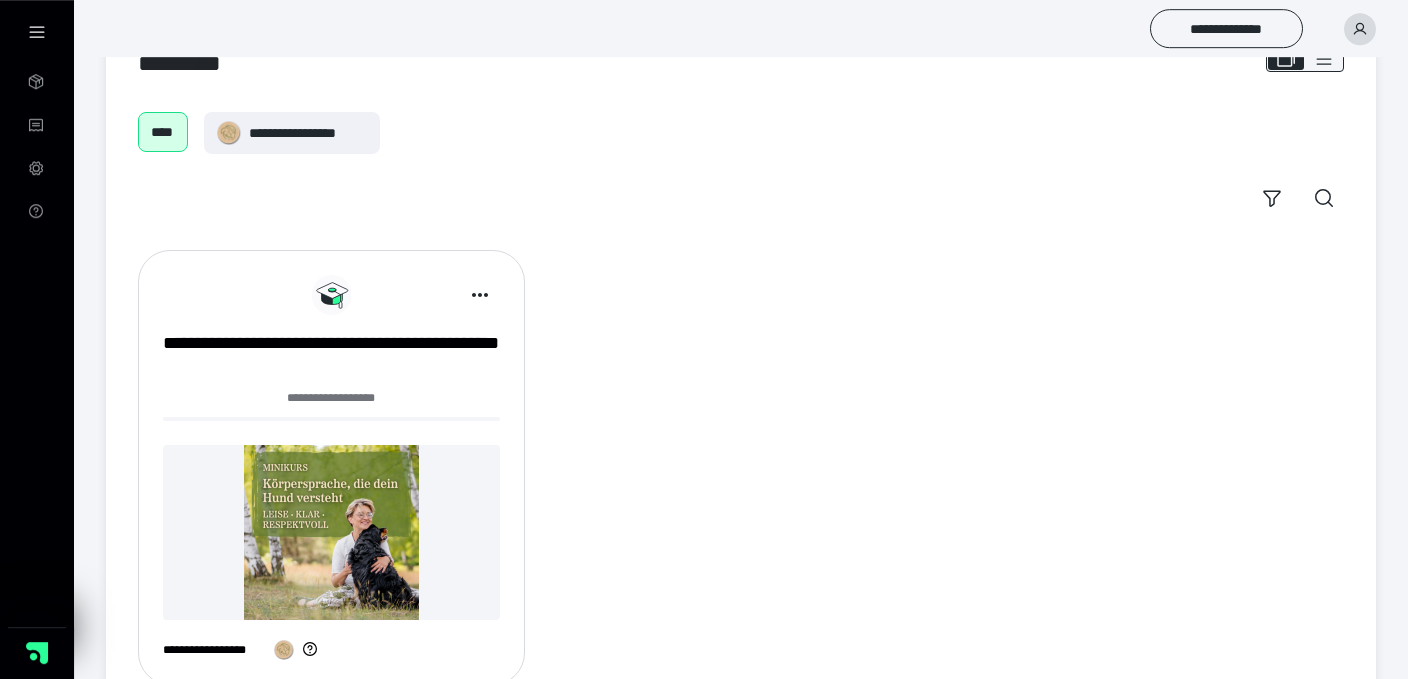 scroll, scrollTop: 0, scrollLeft: 0, axis: both 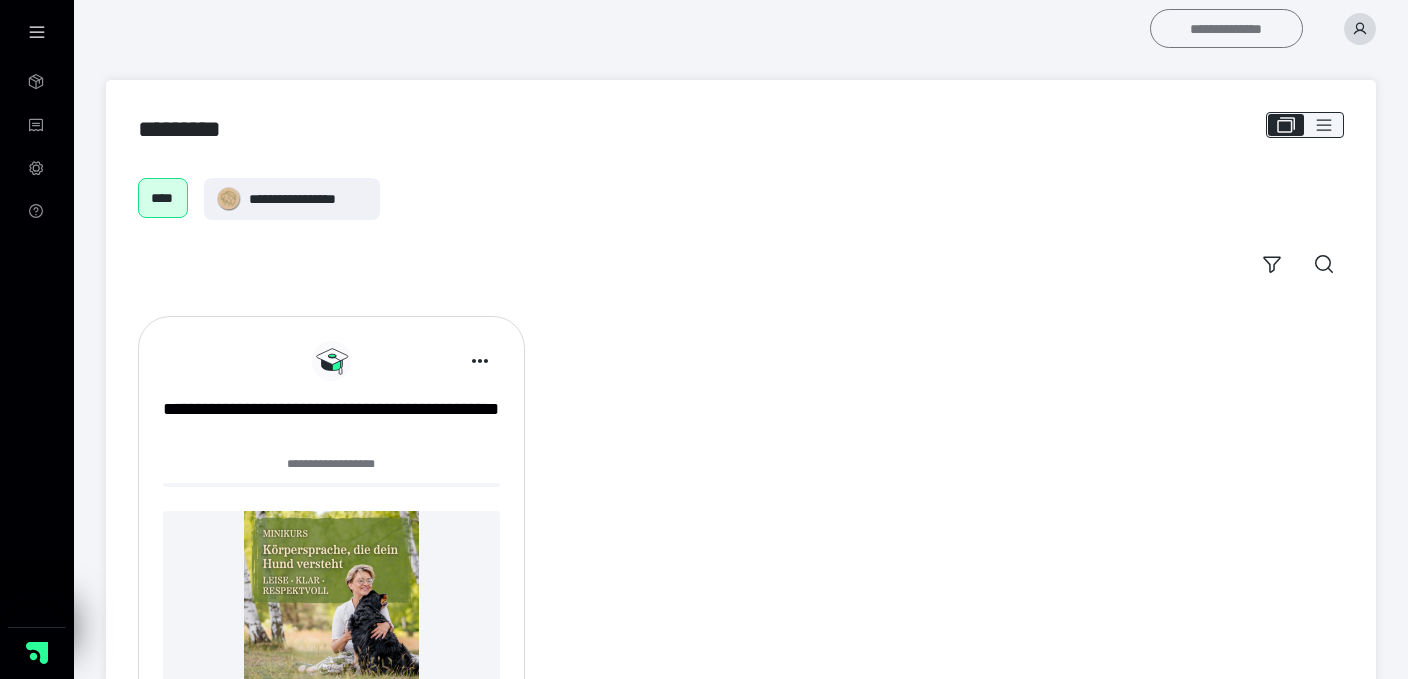 click on "**********" at bounding box center (1226, 28) 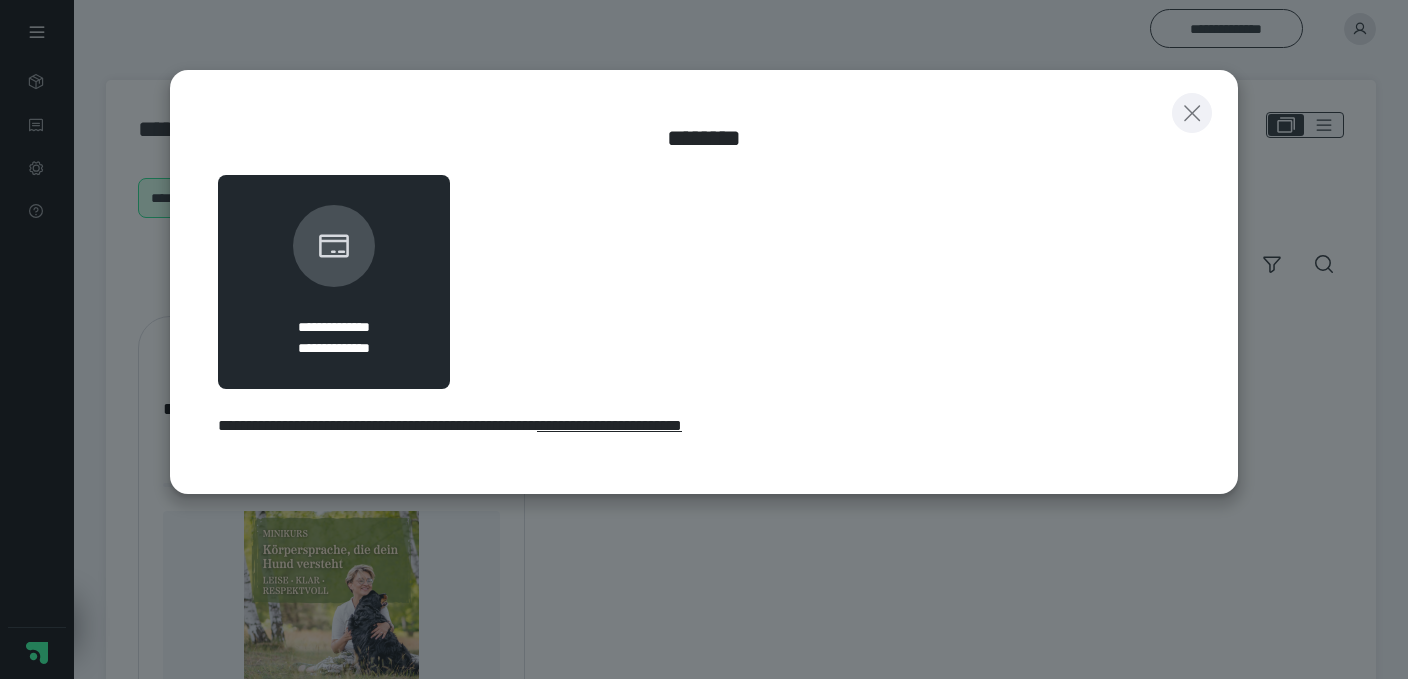 click at bounding box center [1192, 113] 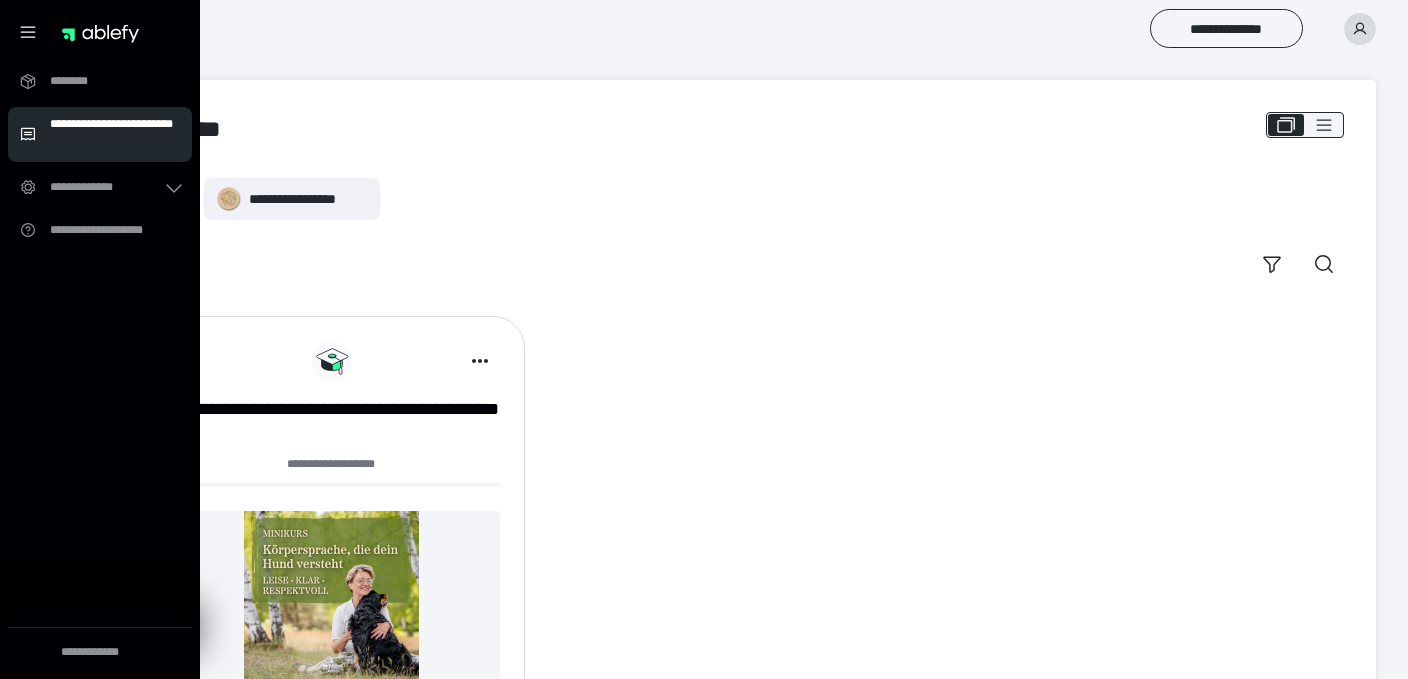 click on "**********" at bounding box center (115, 134) 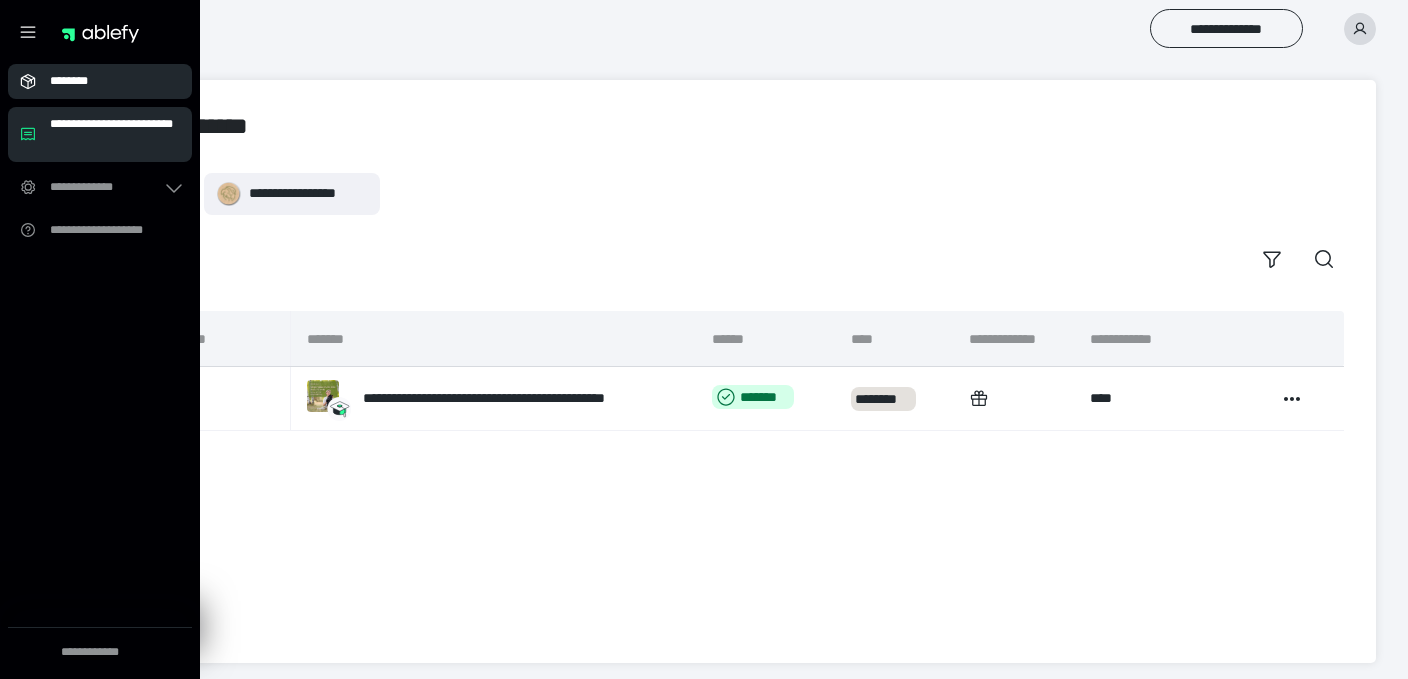 click on "********" at bounding box center [100, 81] 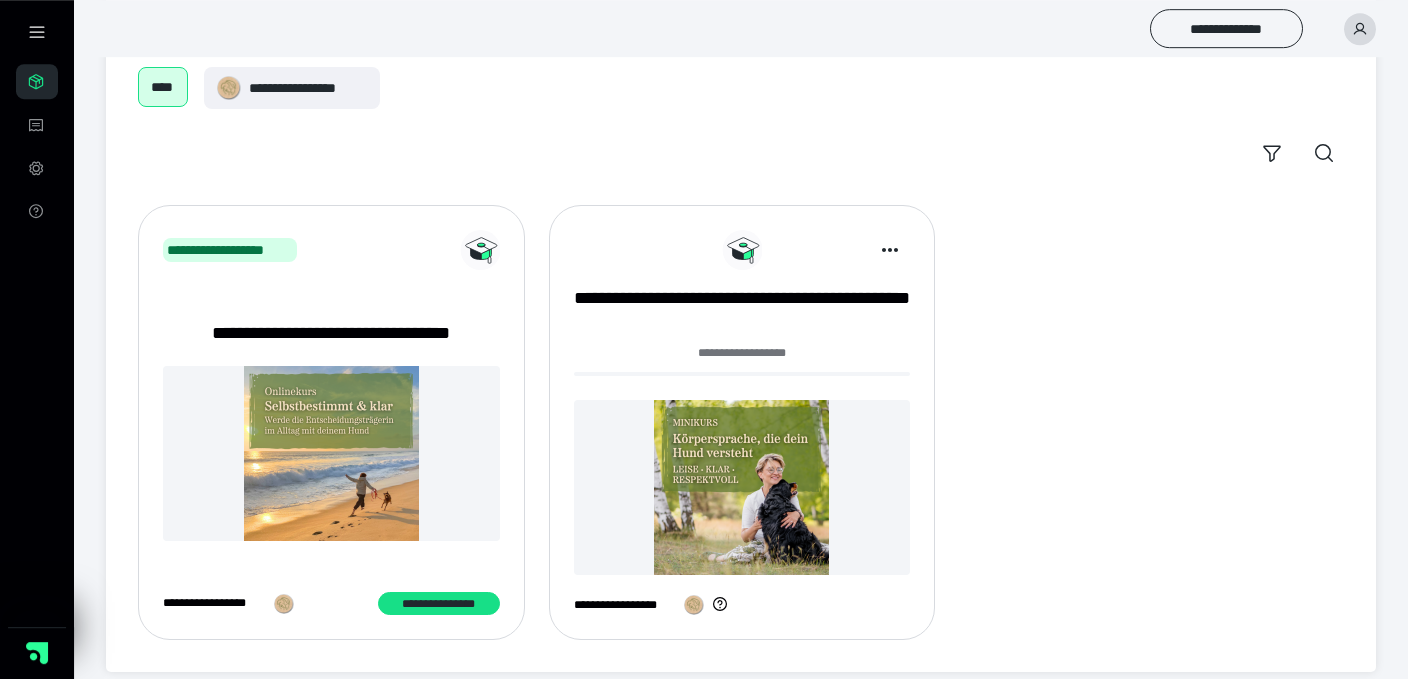 scroll, scrollTop: 126, scrollLeft: 0, axis: vertical 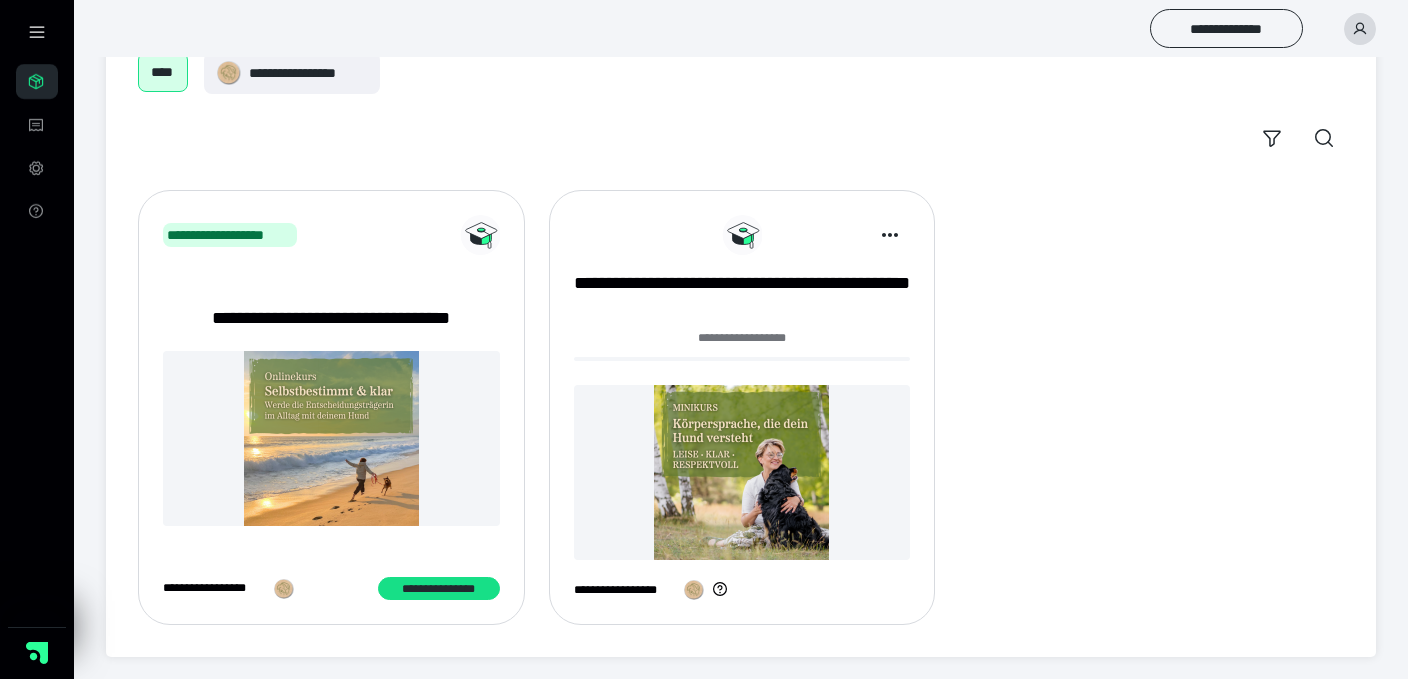 click at bounding box center (742, 472) 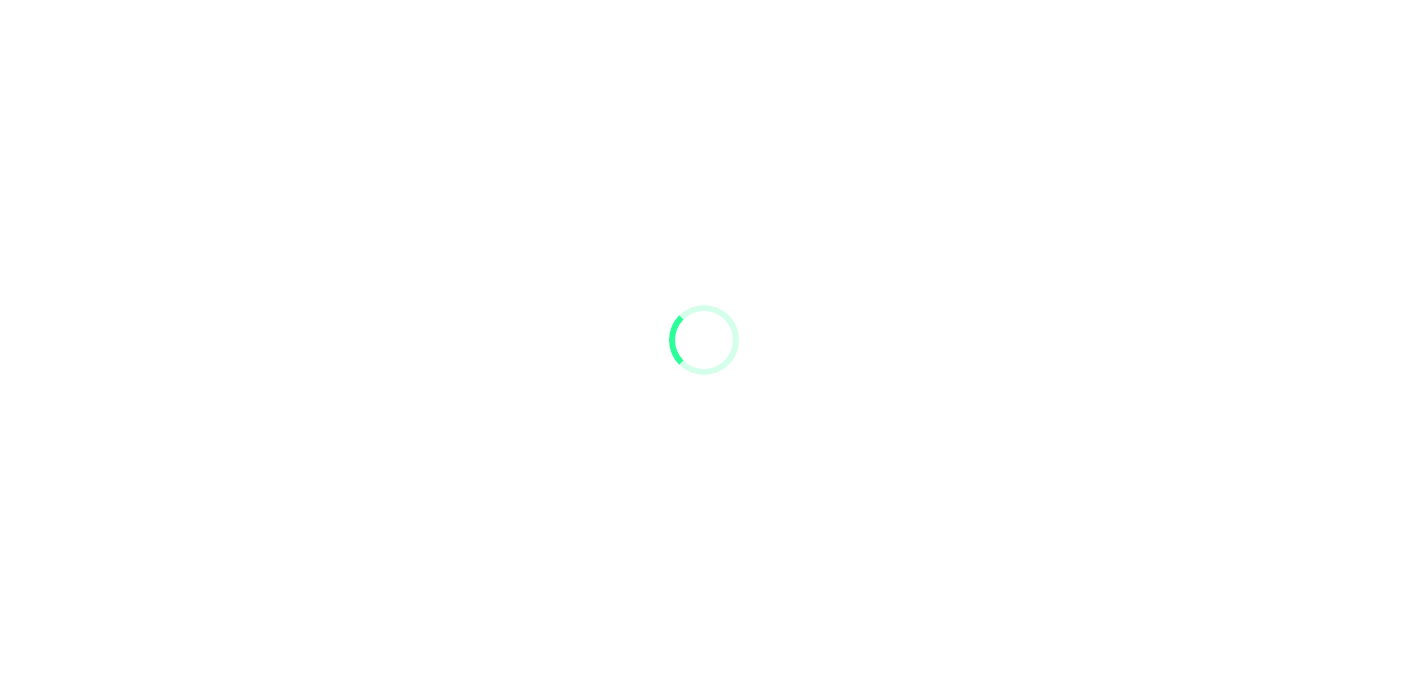 scroll, scrollTop: 0, scrollLeft: 0, axis: both 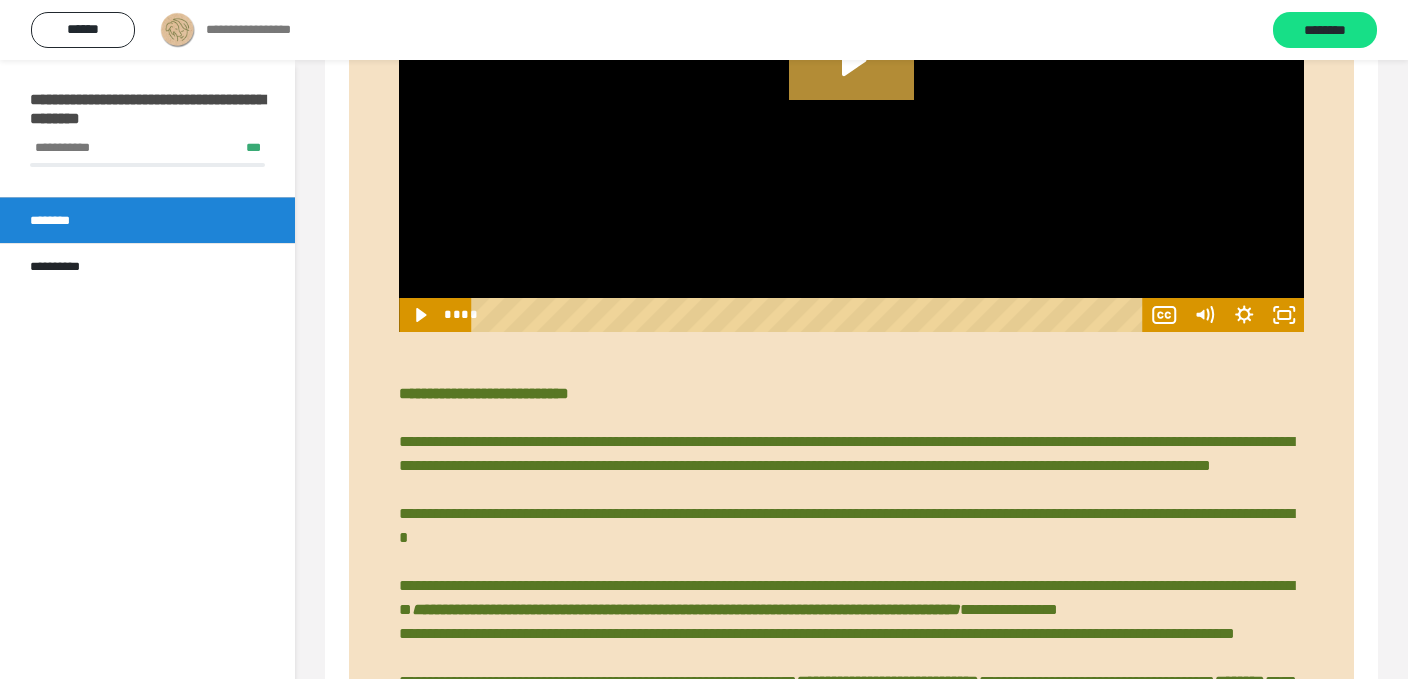 click 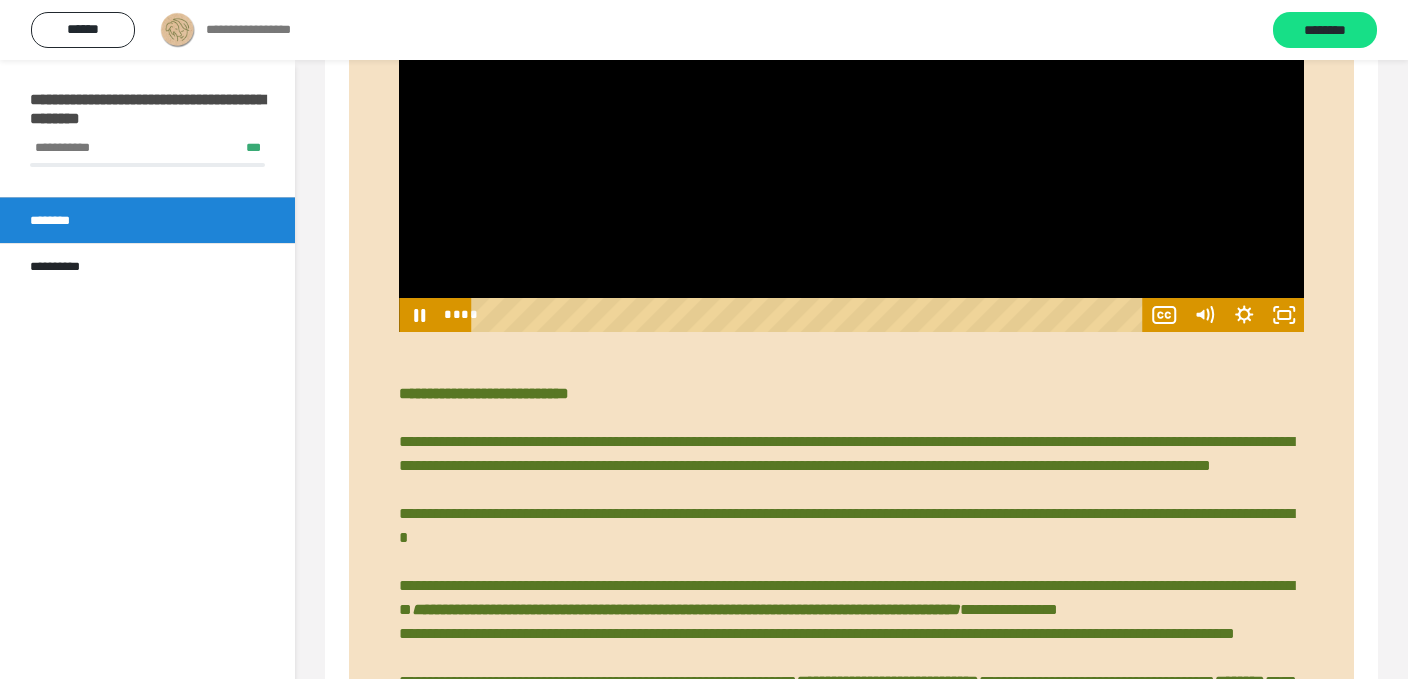 scroll, scrollTop: 528, scrollLeft: 0, axis: vertical 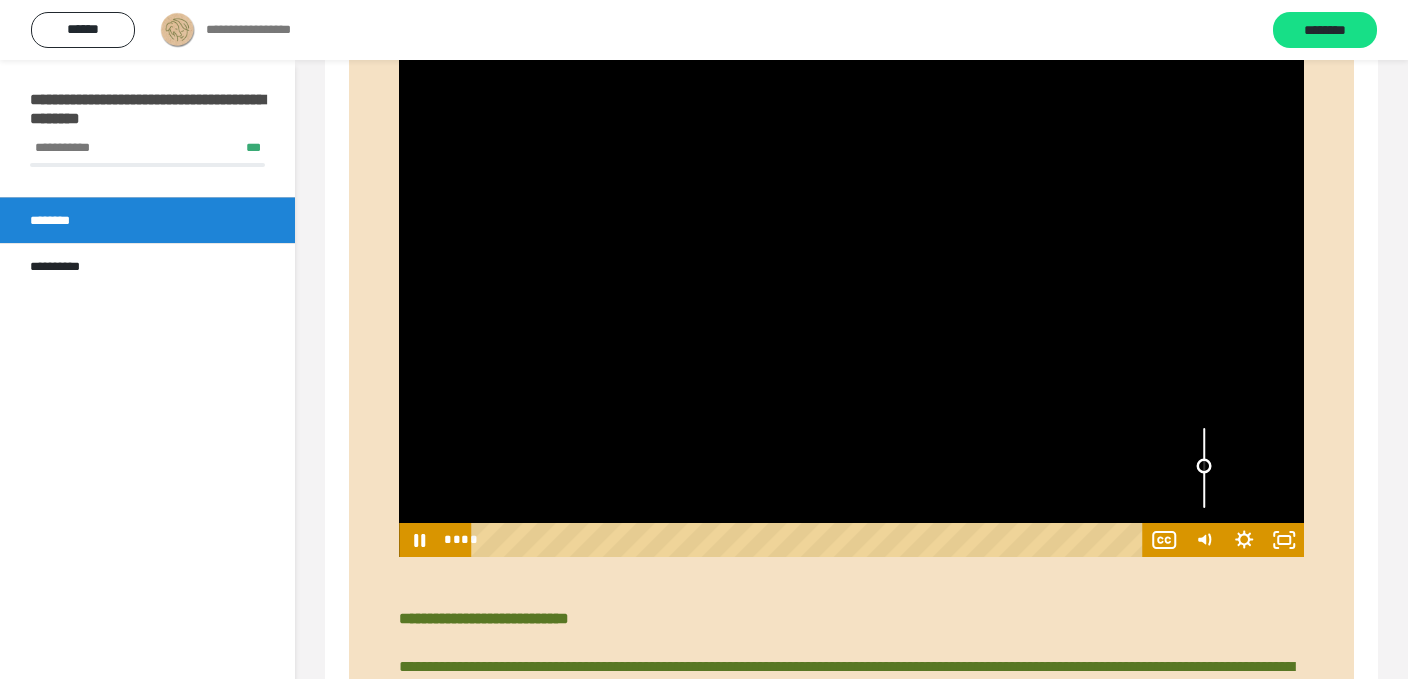 drag, startPoint x: 1203, startPoint y: 437, endPoint x: 1203, endPoint y: 473, distance: 36 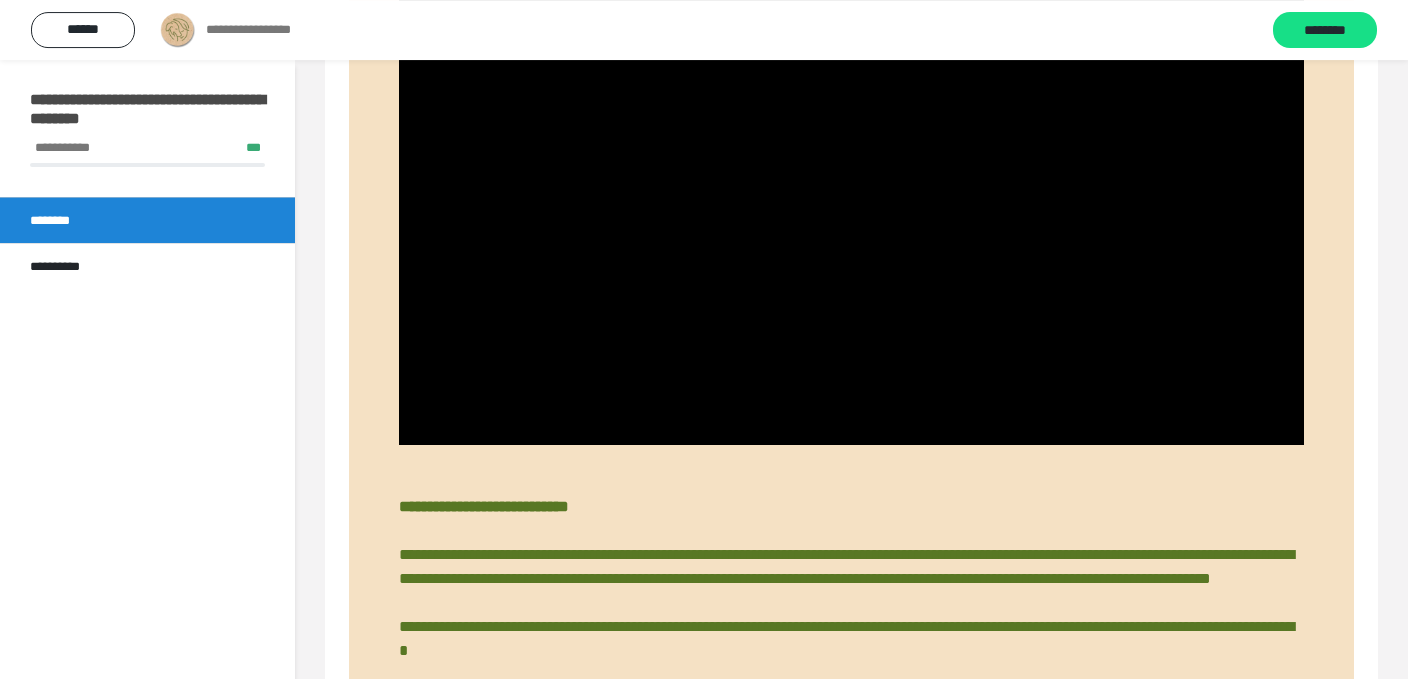 scroll, scrollTop: 553, scrollLeft: 0, axis: vertical 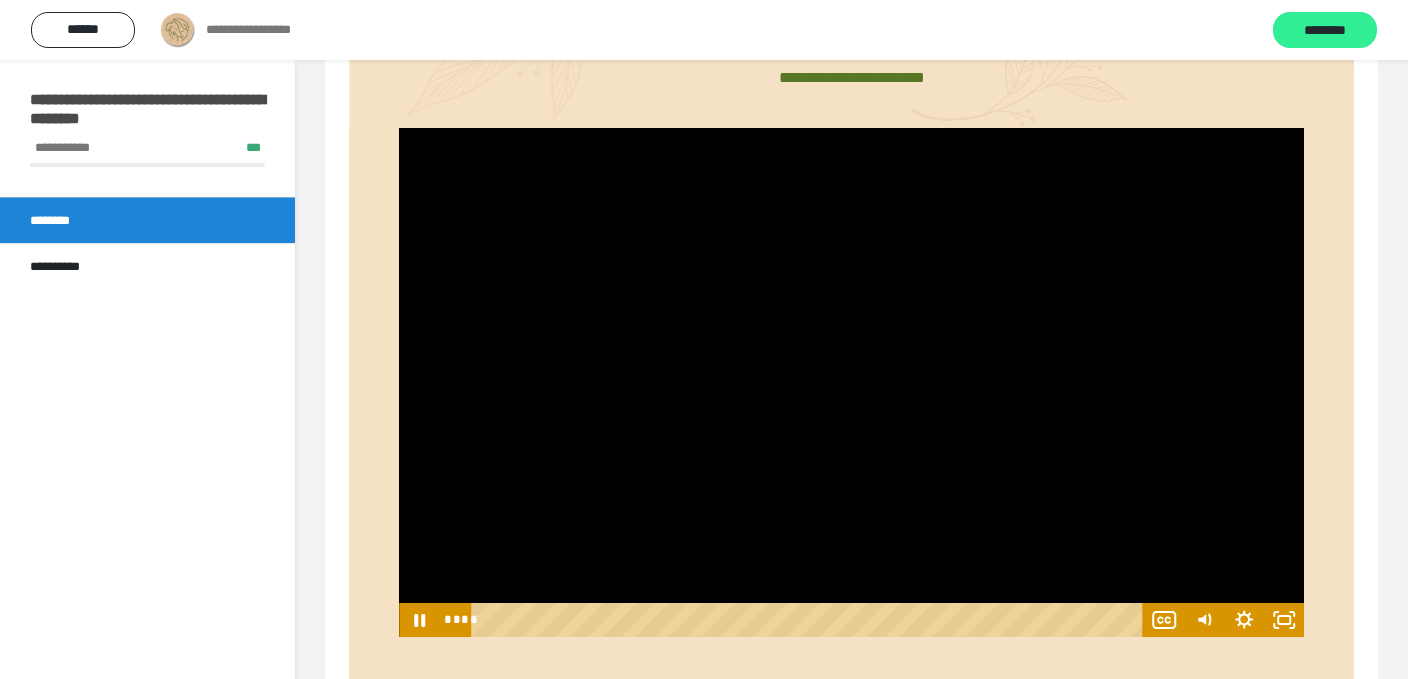 click on "********" at bounding box center [1325, 31] 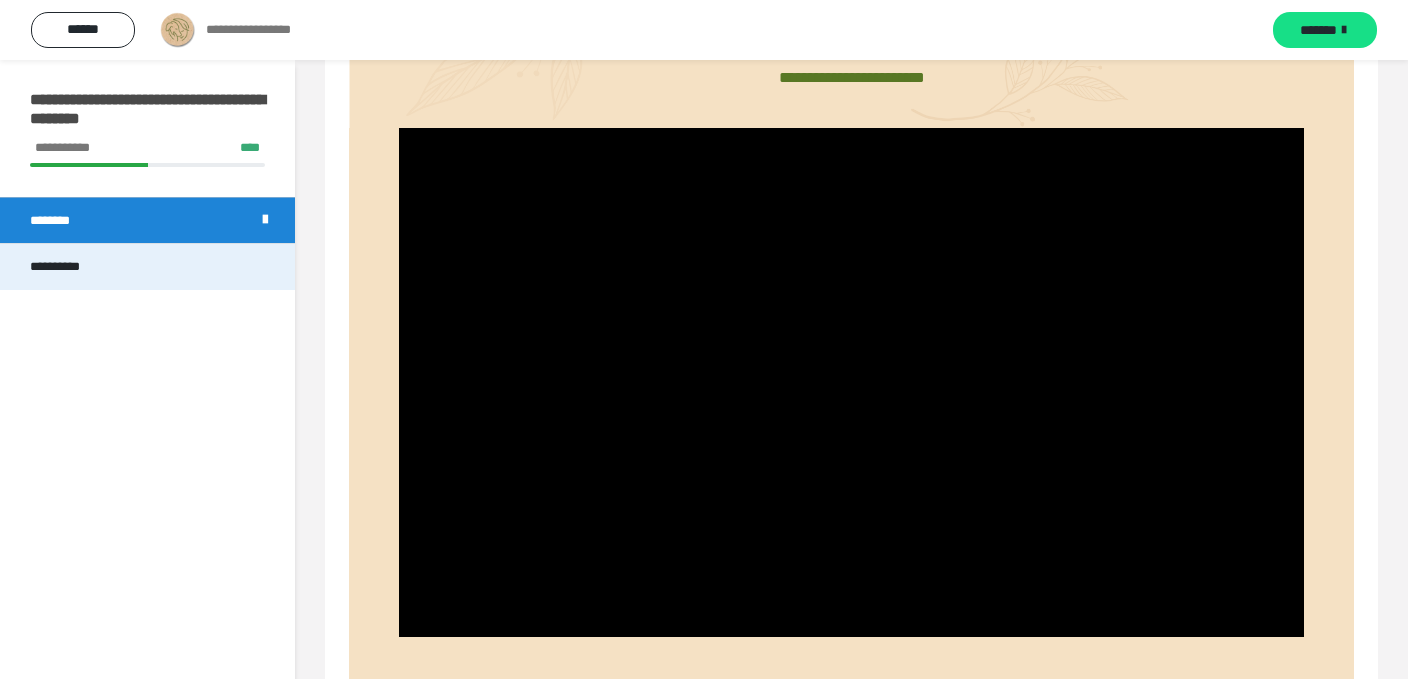 click on "**********" at bounding box center (68, 267) 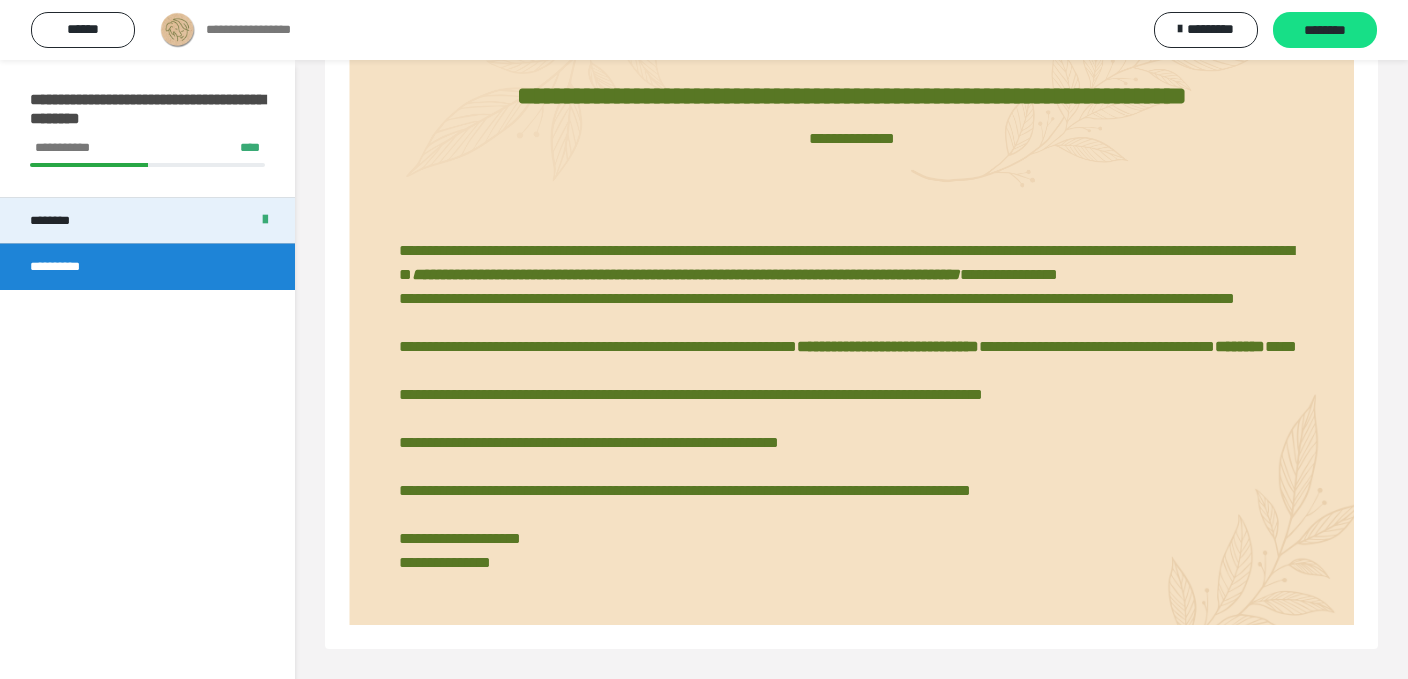 scroll, scrollTop: 462, scrollLeft: 0, axis: vertical 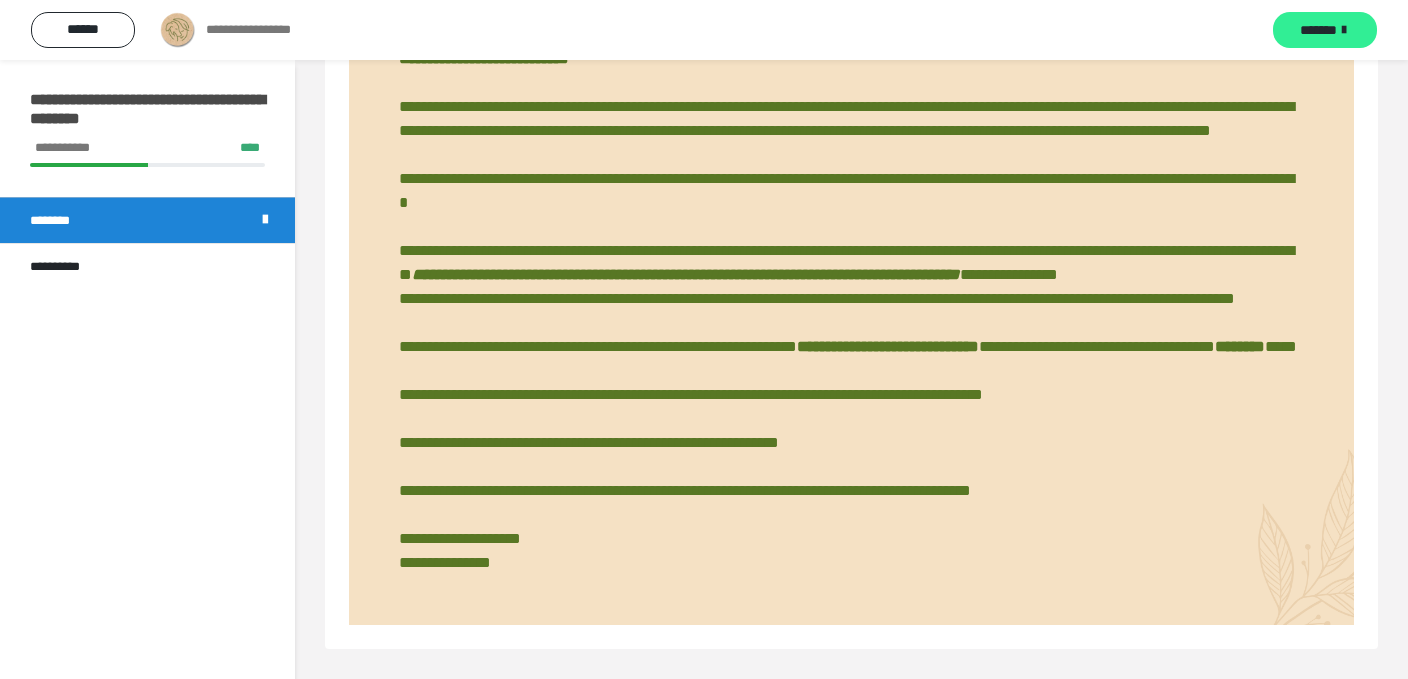 click on "*******" at bounding box center [1318, 30] 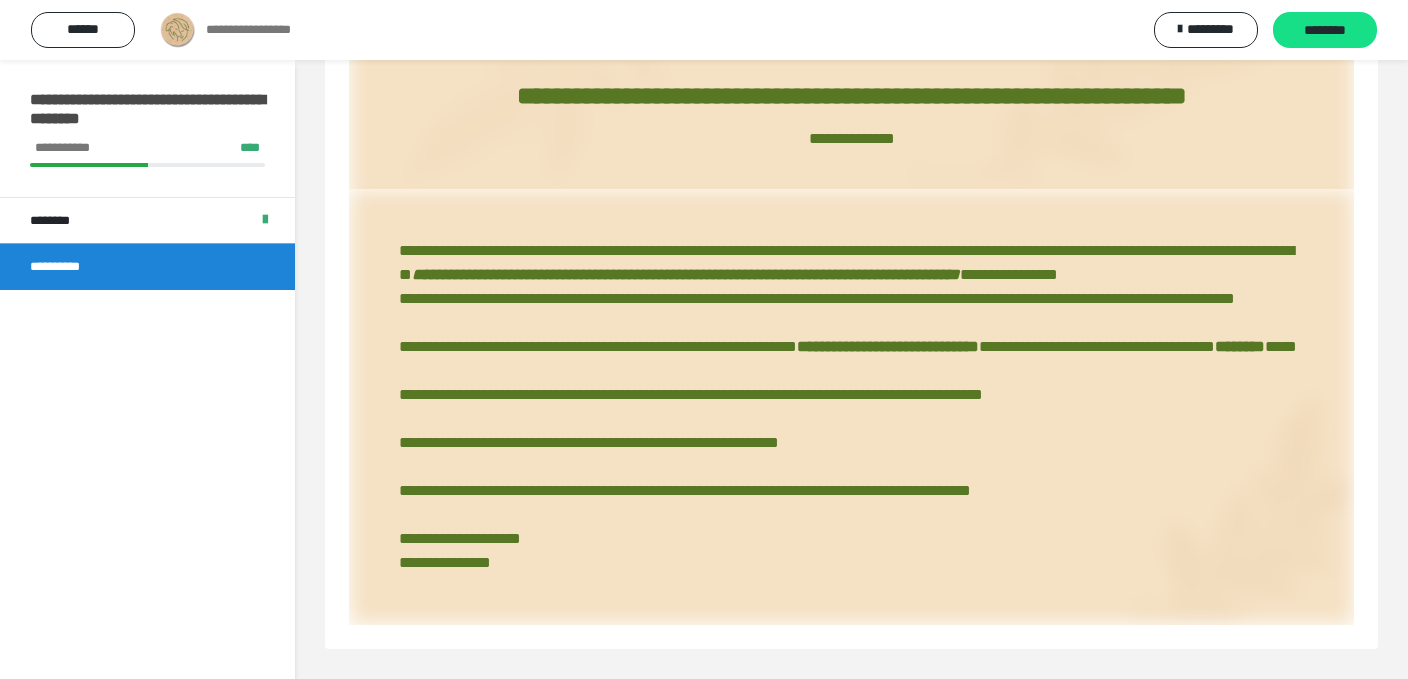 scroll, scrollTop: 462, scrollLeft: 0, axis: vertical 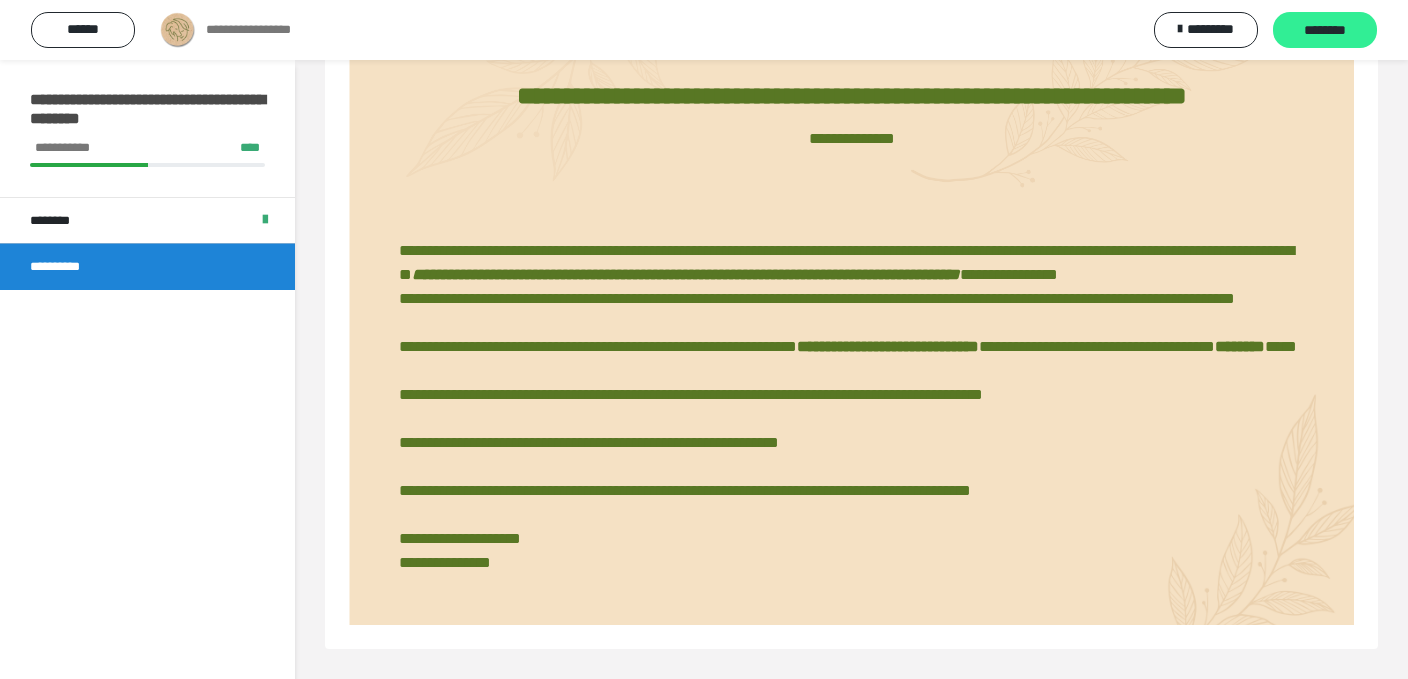 click on "********" at bounding box center [1325, 31] 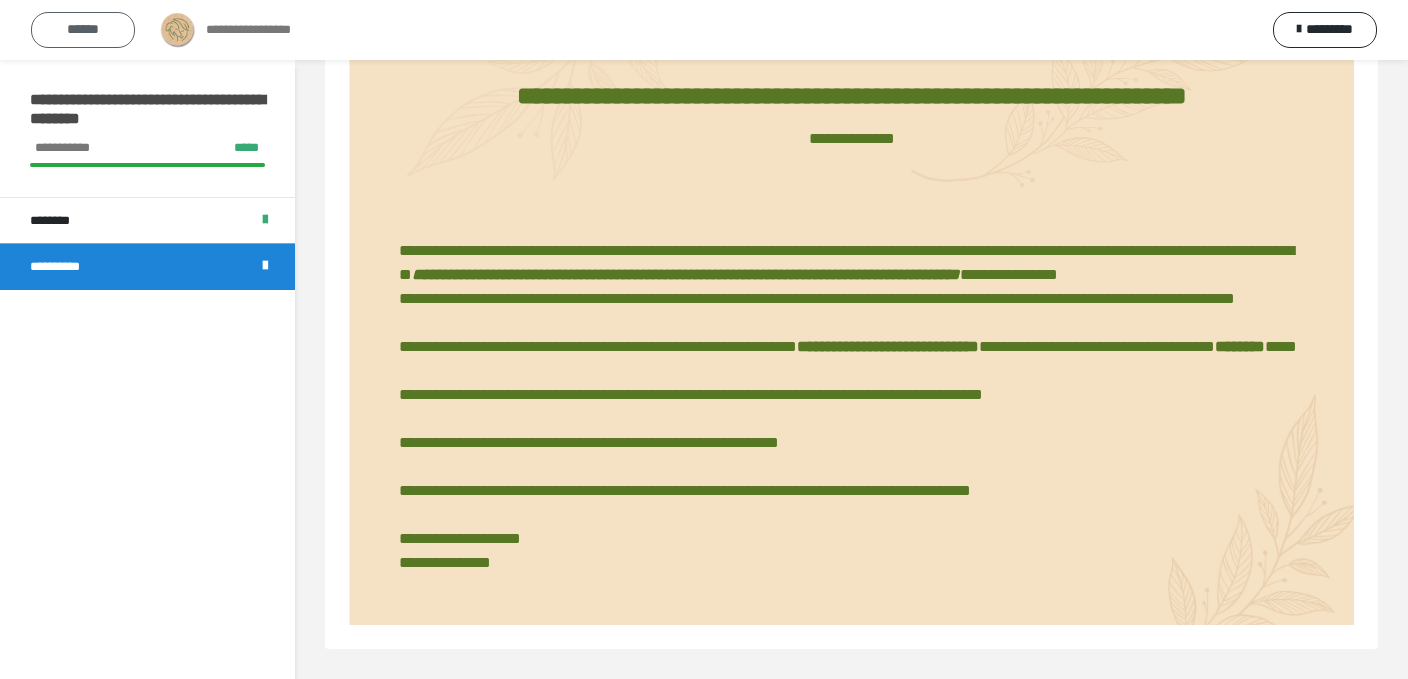 click on "******" at bounding box center [83, 29] 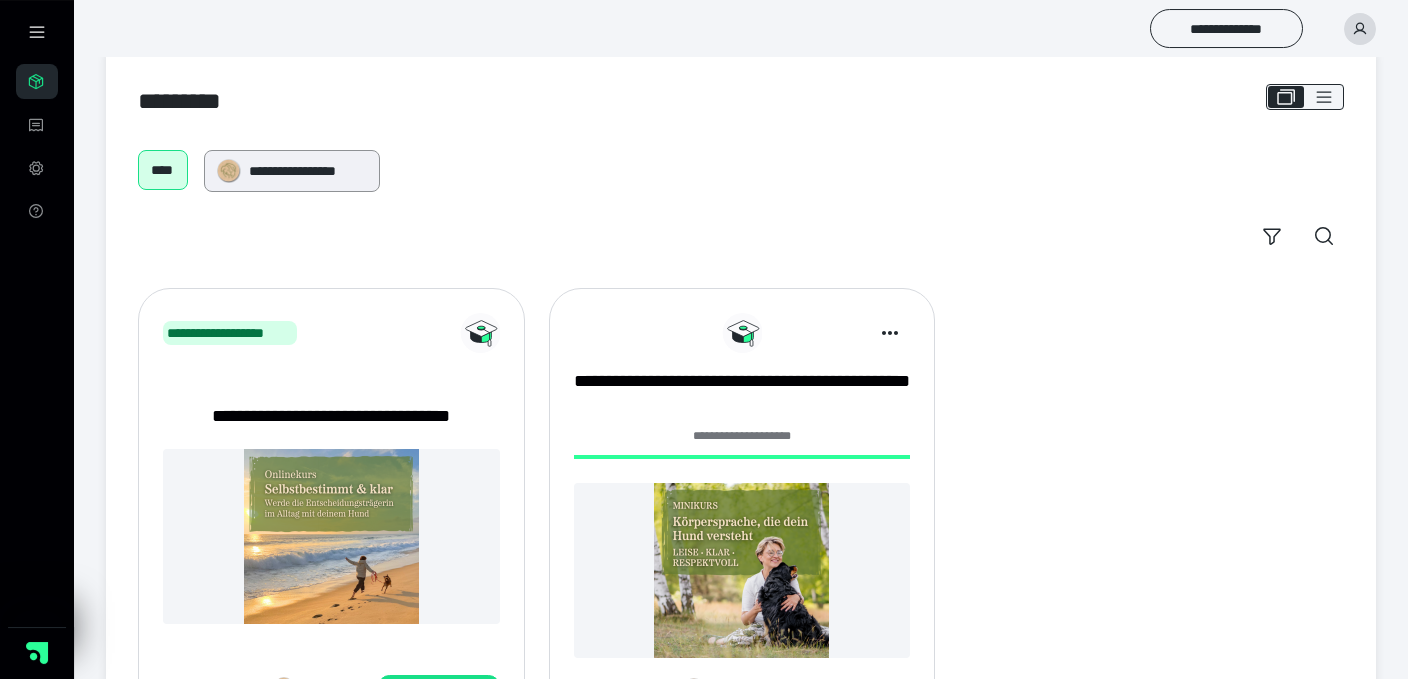 scroll, scrollTop: 0, scrollLeft: 0, axis: both 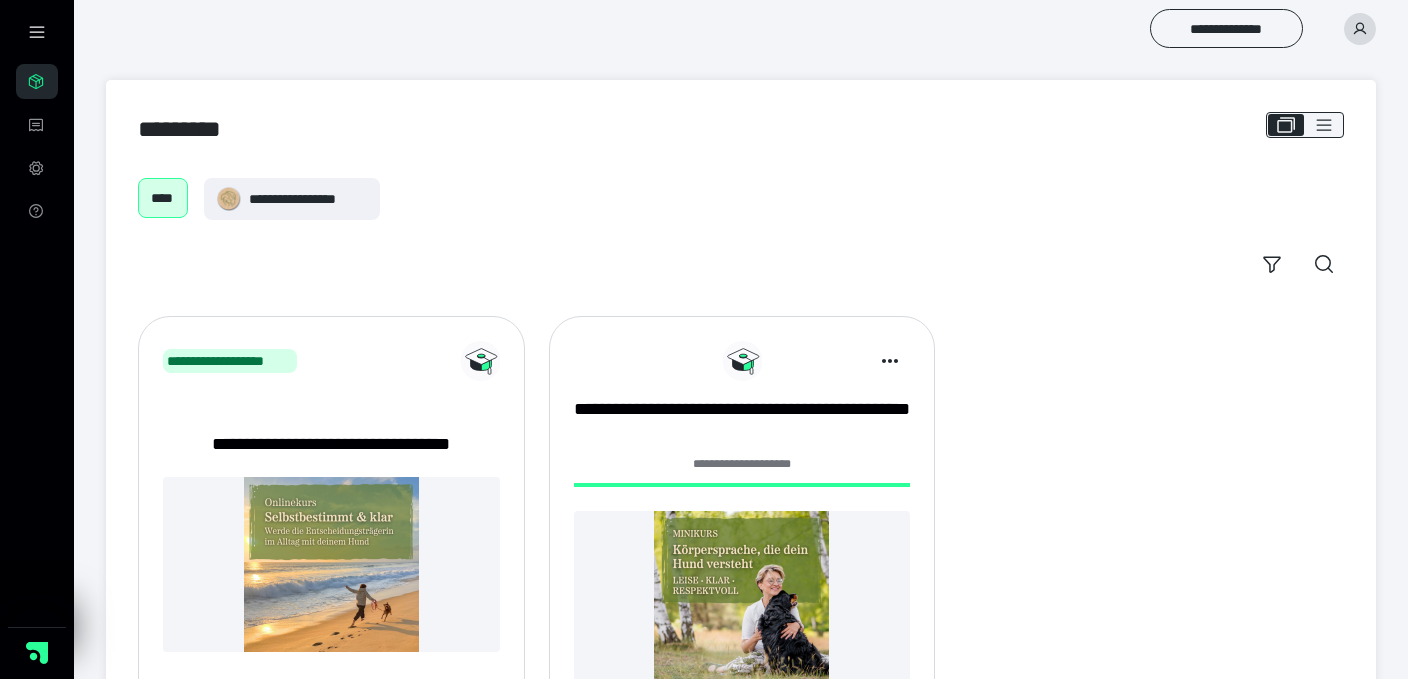click on "****" at bounding box center (163, 198) 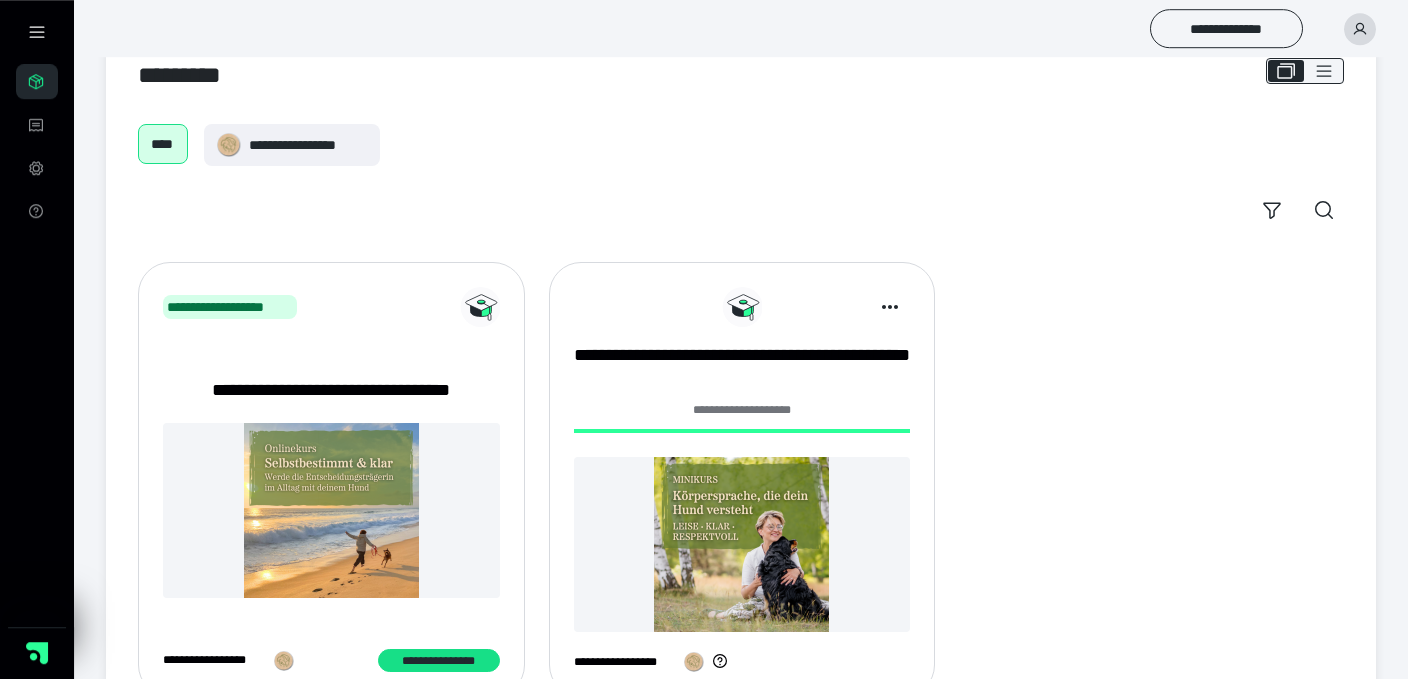 scroll, scrollTop: 0, scrollLeft: 0, axis: both 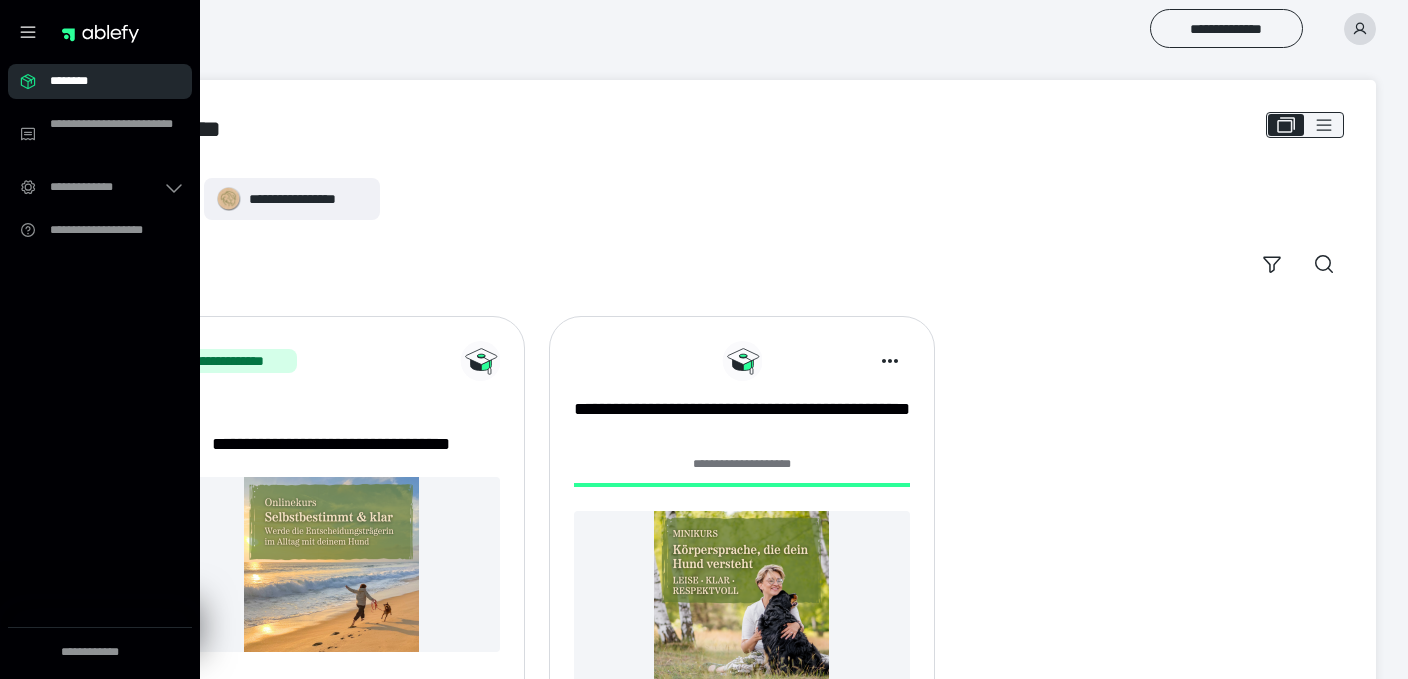 click on "********" at bounding box center (106, 81) 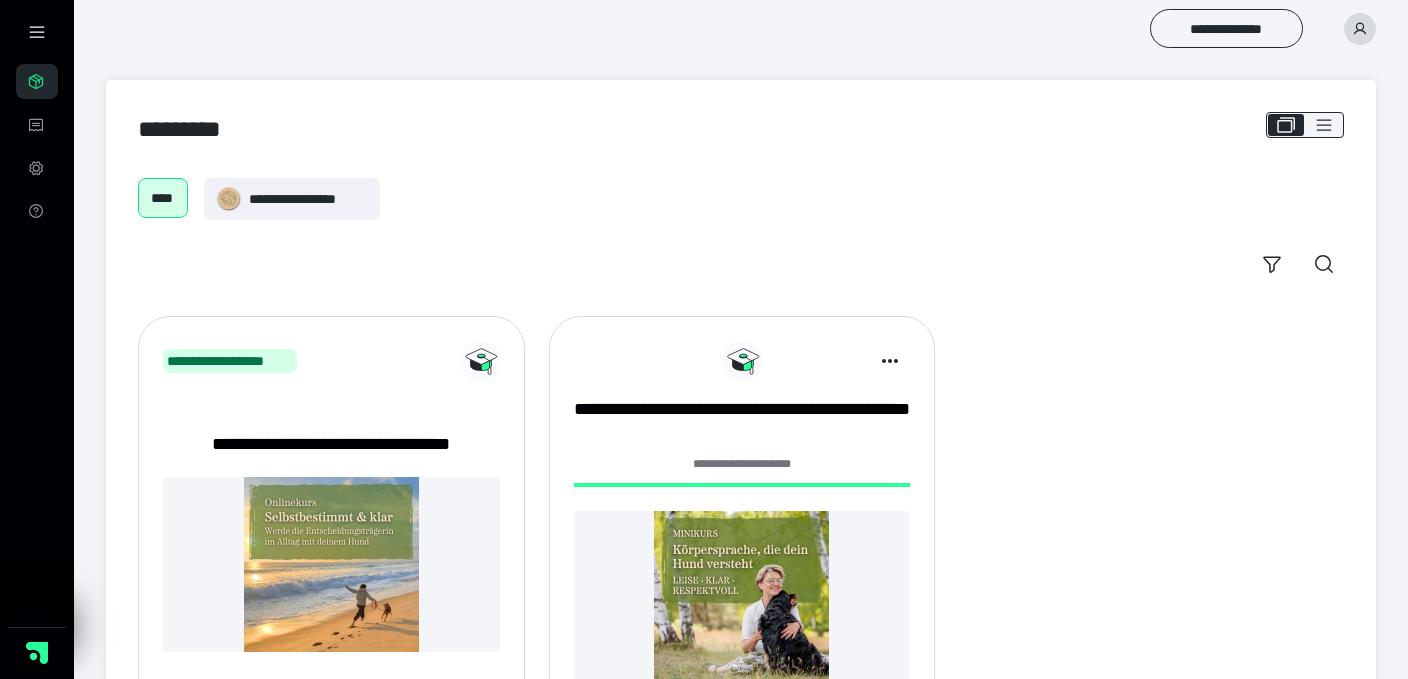 click 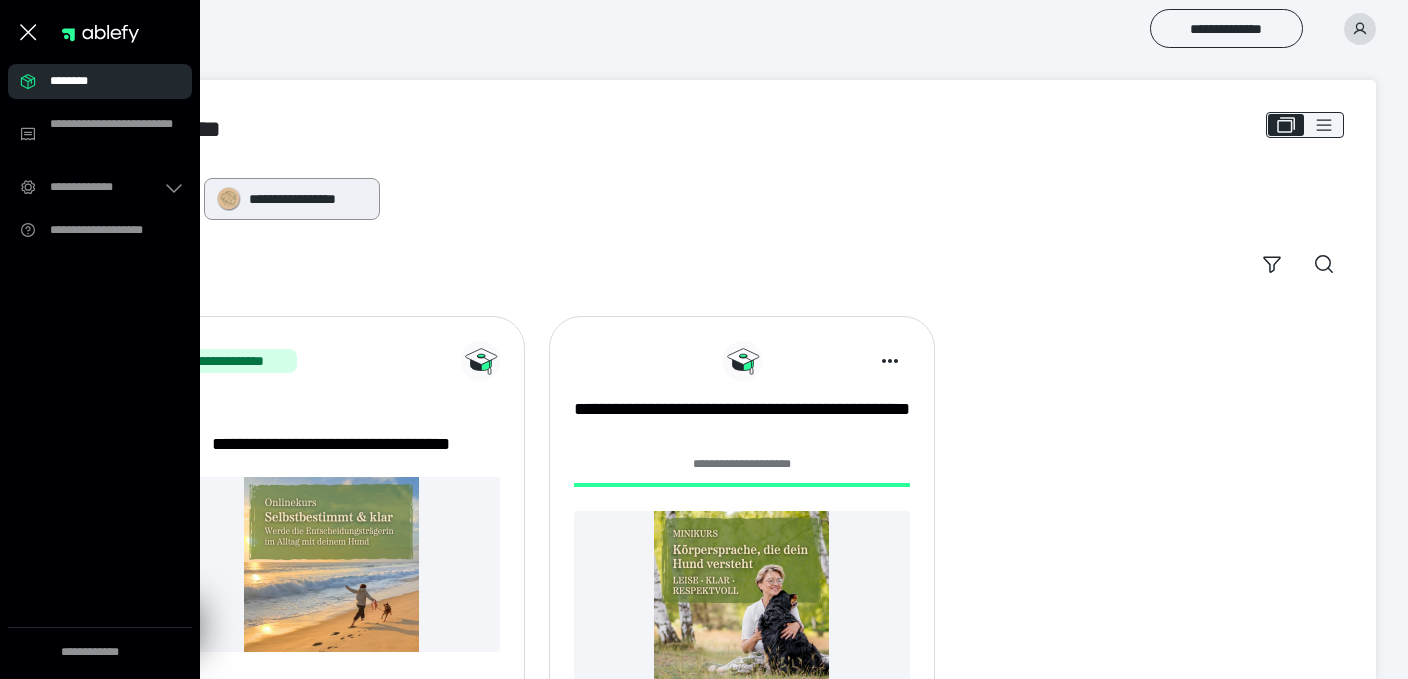 click on "**********" at bounding box center (308, 199) 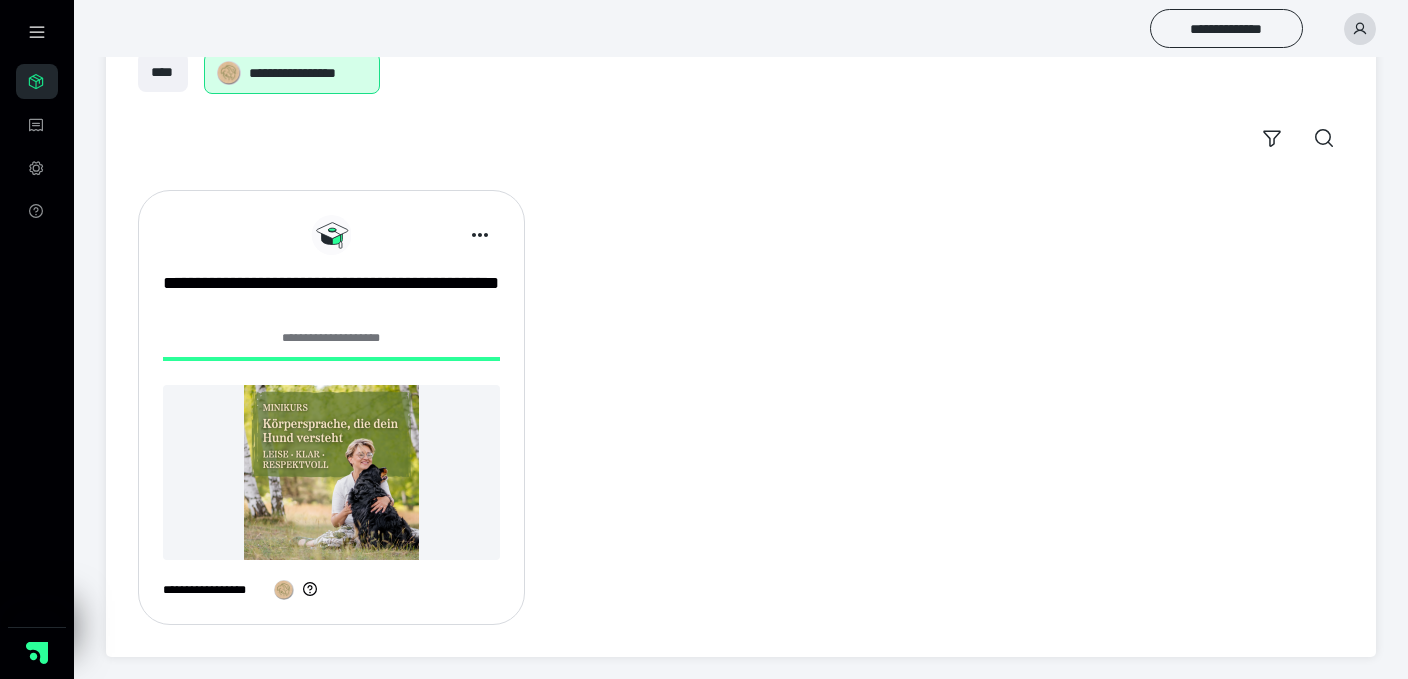 scroll, scrollTop: 0, scrollLeft: 0, axis: both 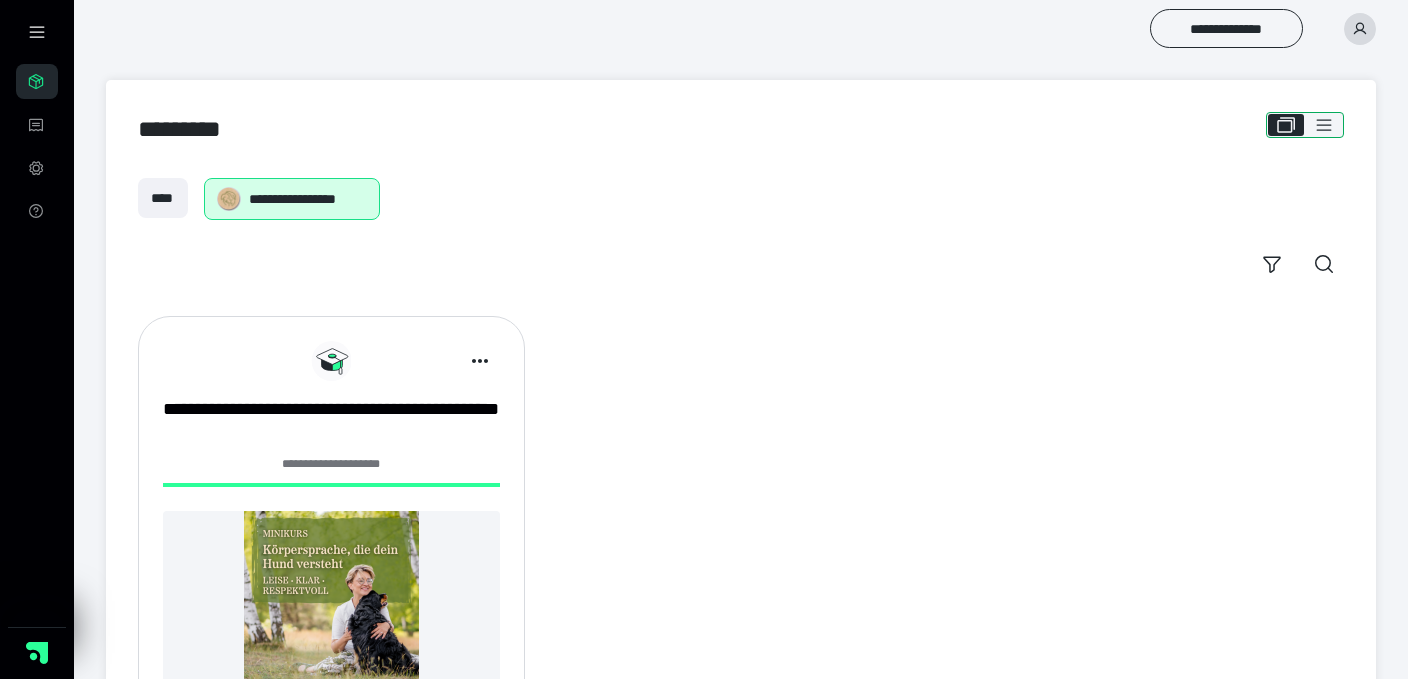 click 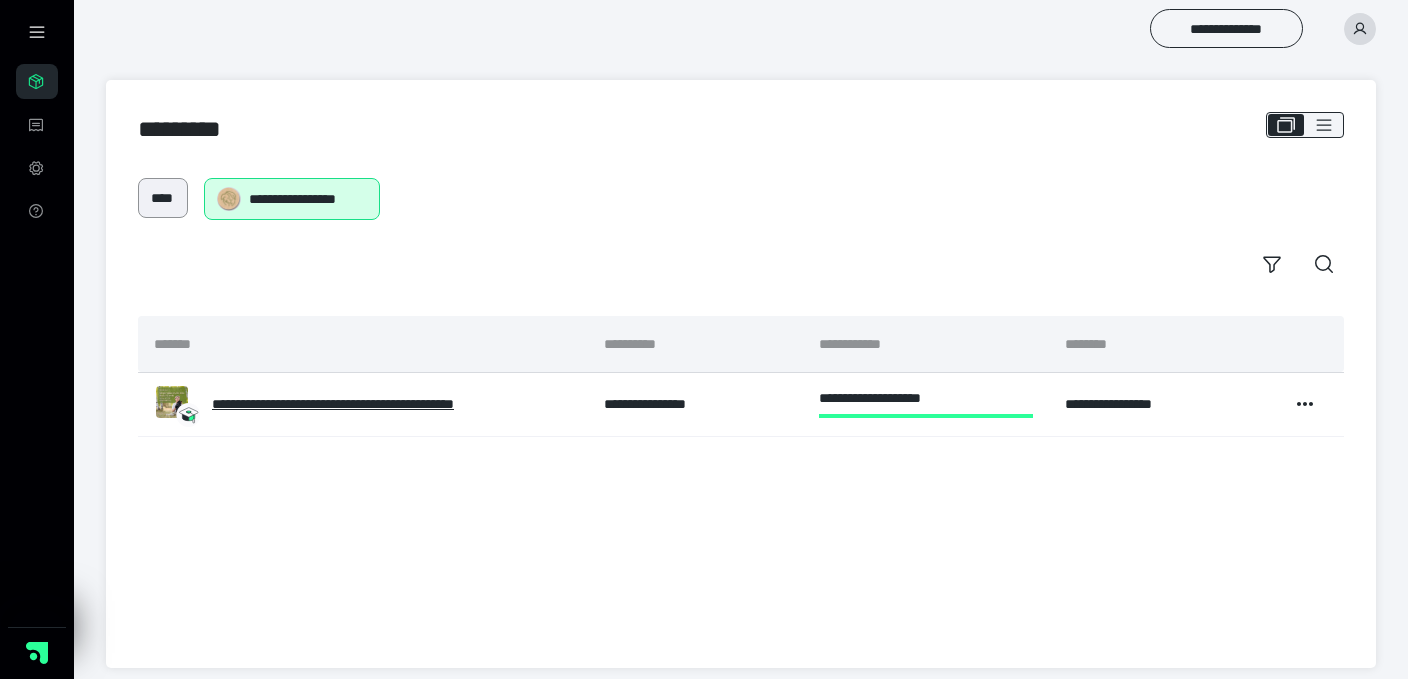 click on "****" at bounding box center [163, 198] 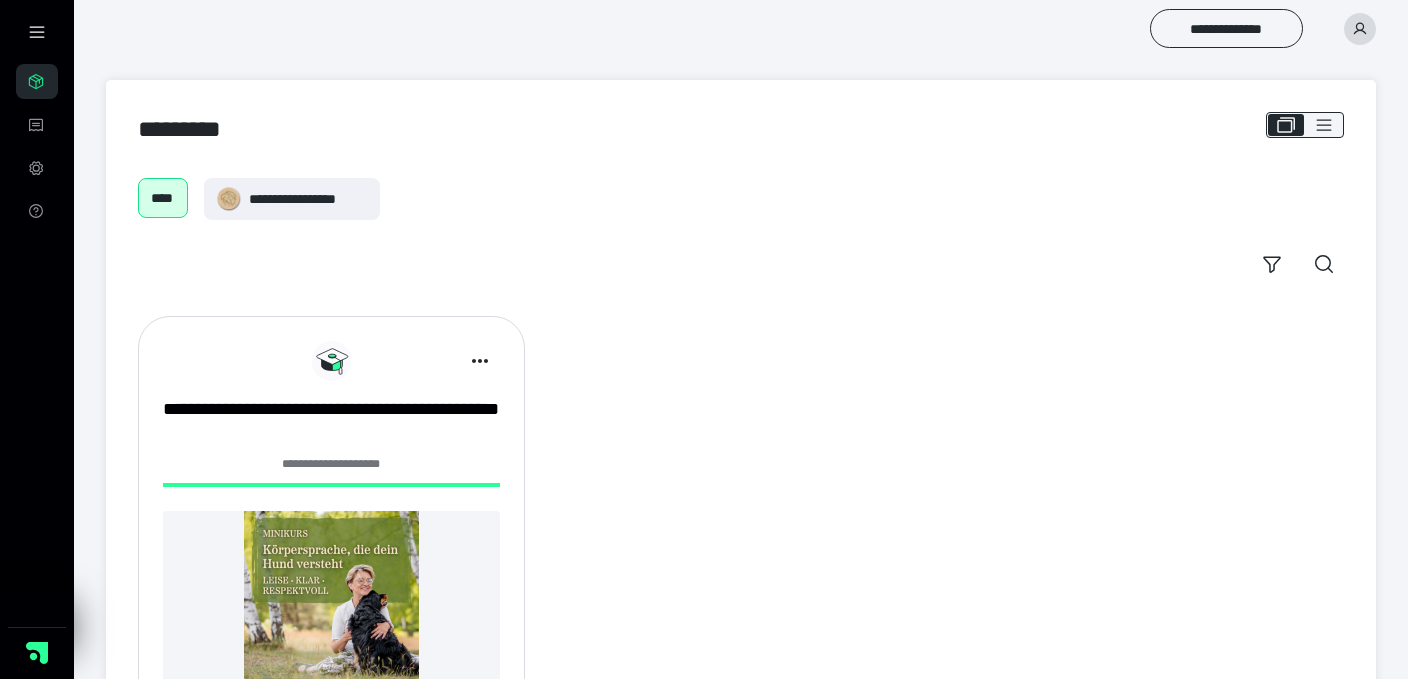 scroll, scrollTop: 0, scrollLeft: 0, axis: both 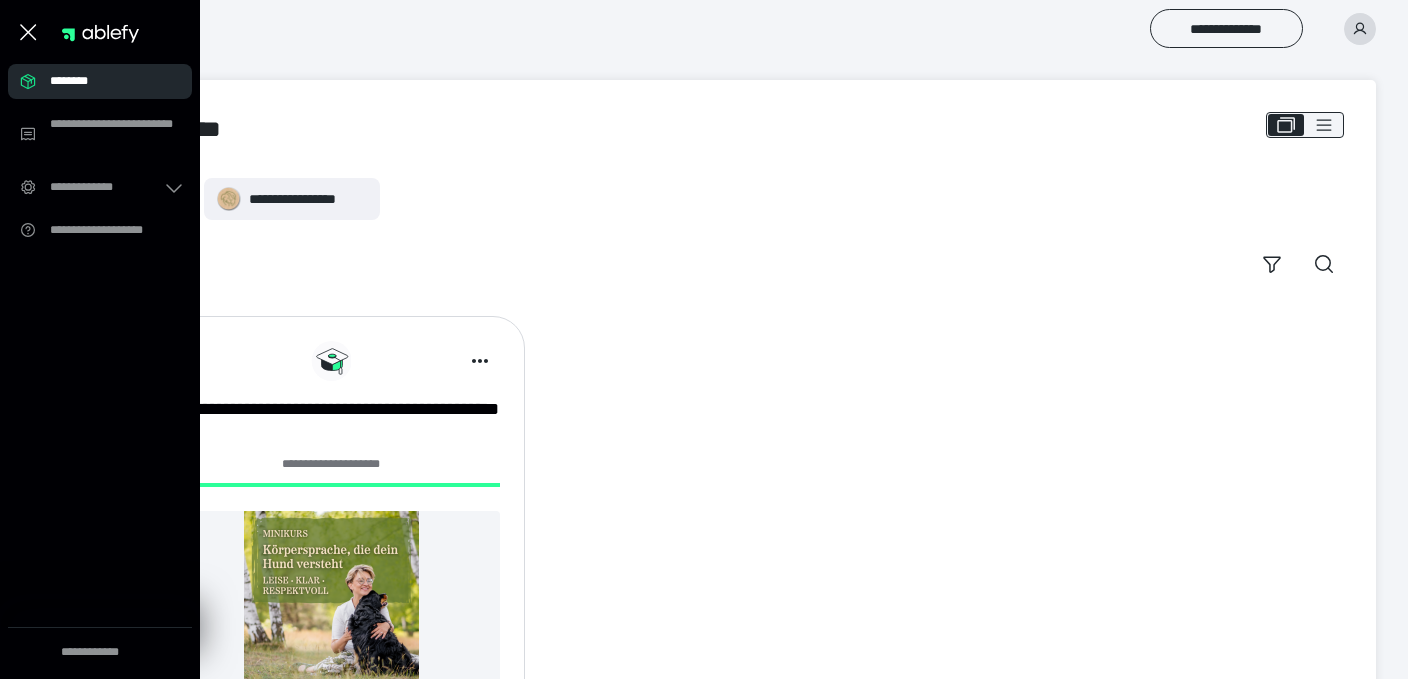 click on "********" at bounding box center [106, 81] 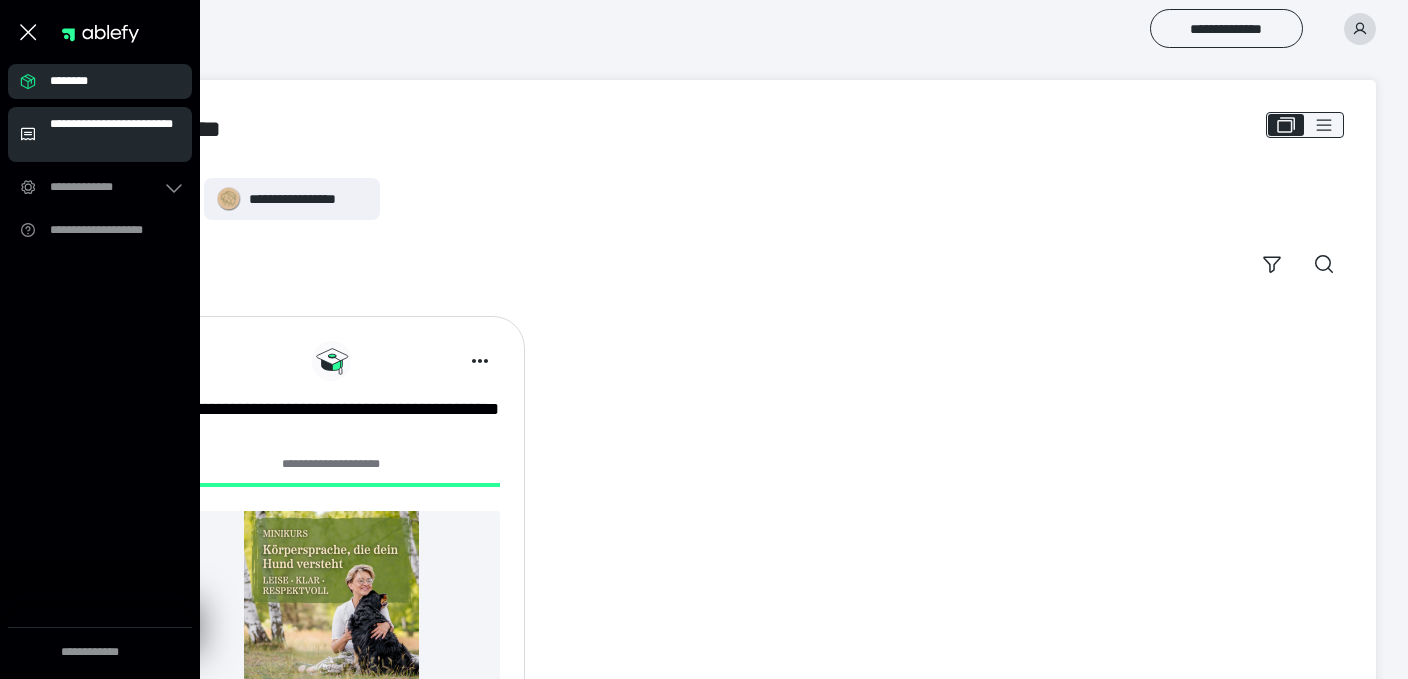 click on "**********" at bounding box center (115, 134) 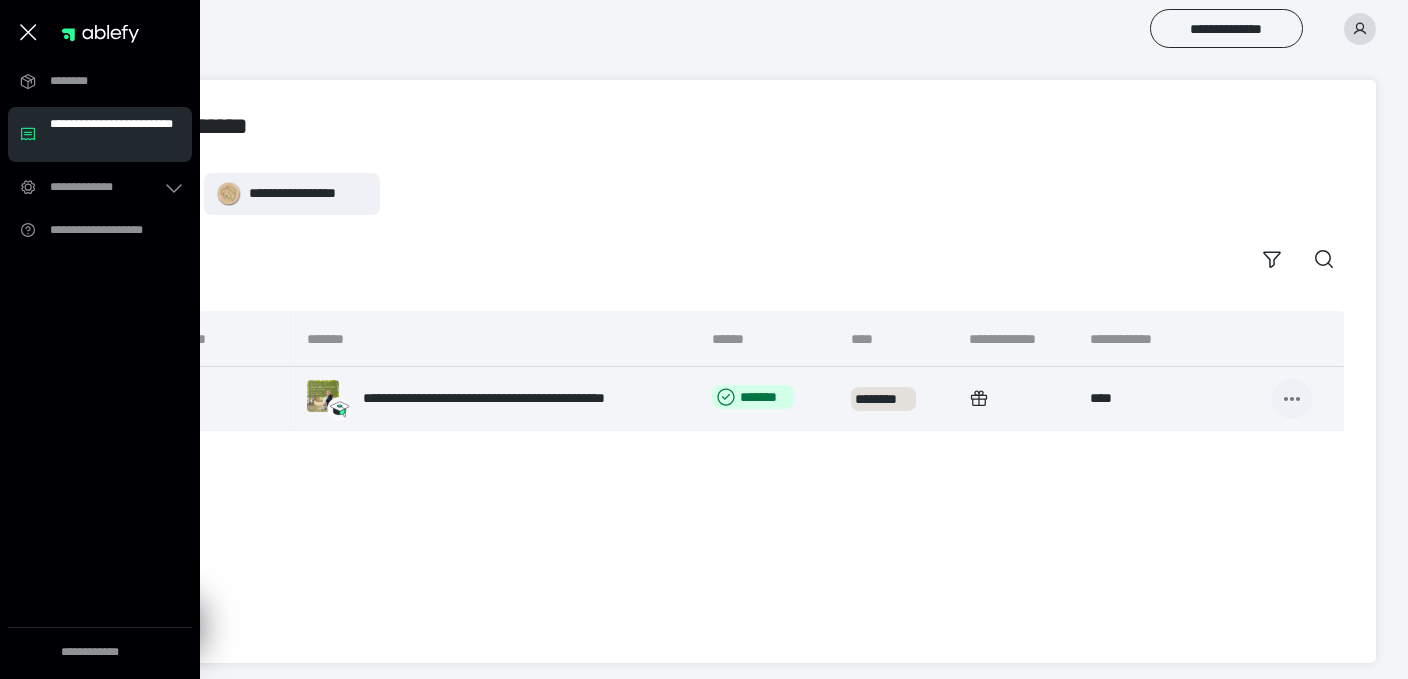 click 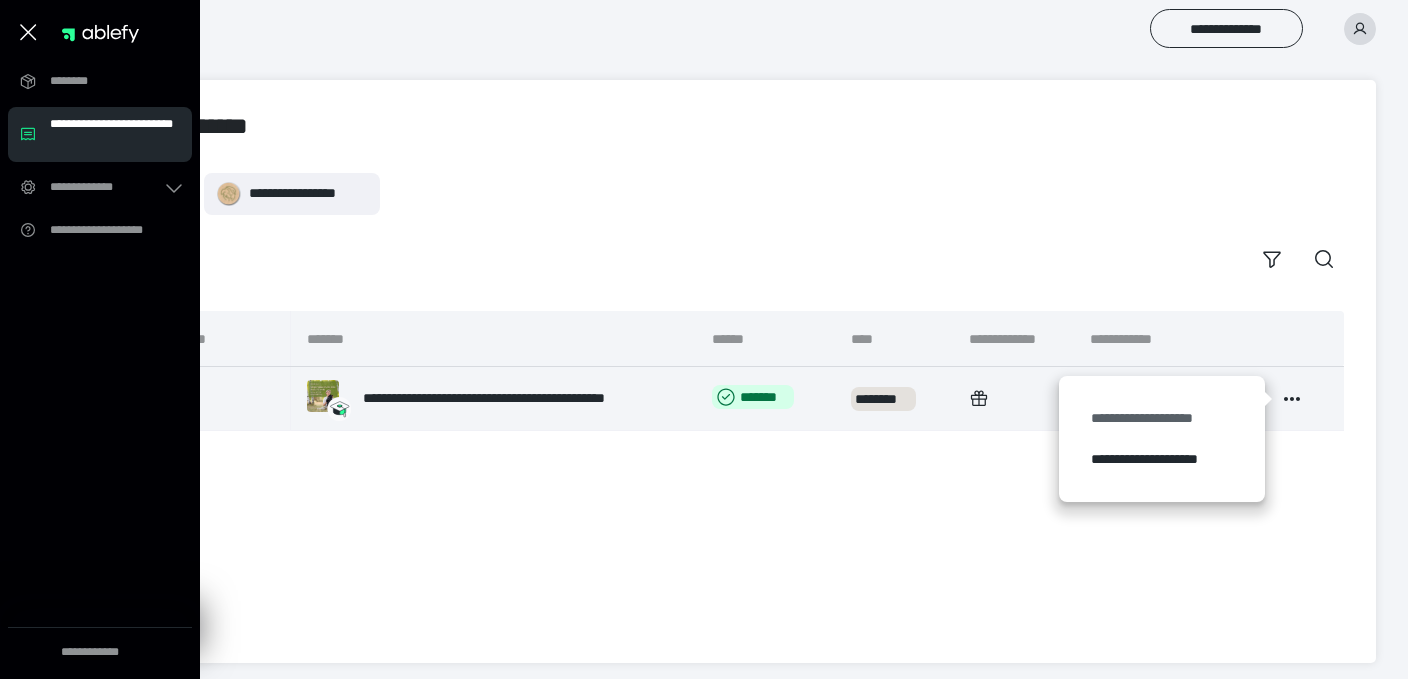 click on "**********" at bounding box center (1162, 418) 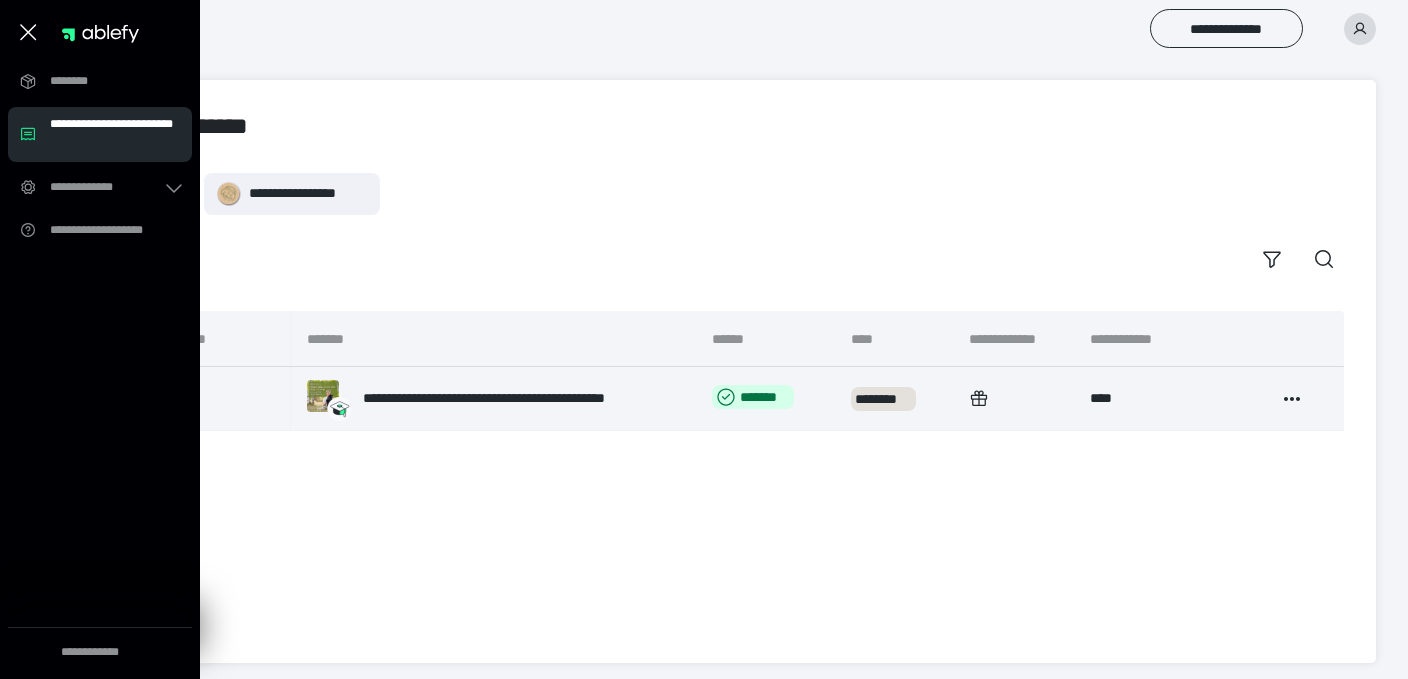 click 